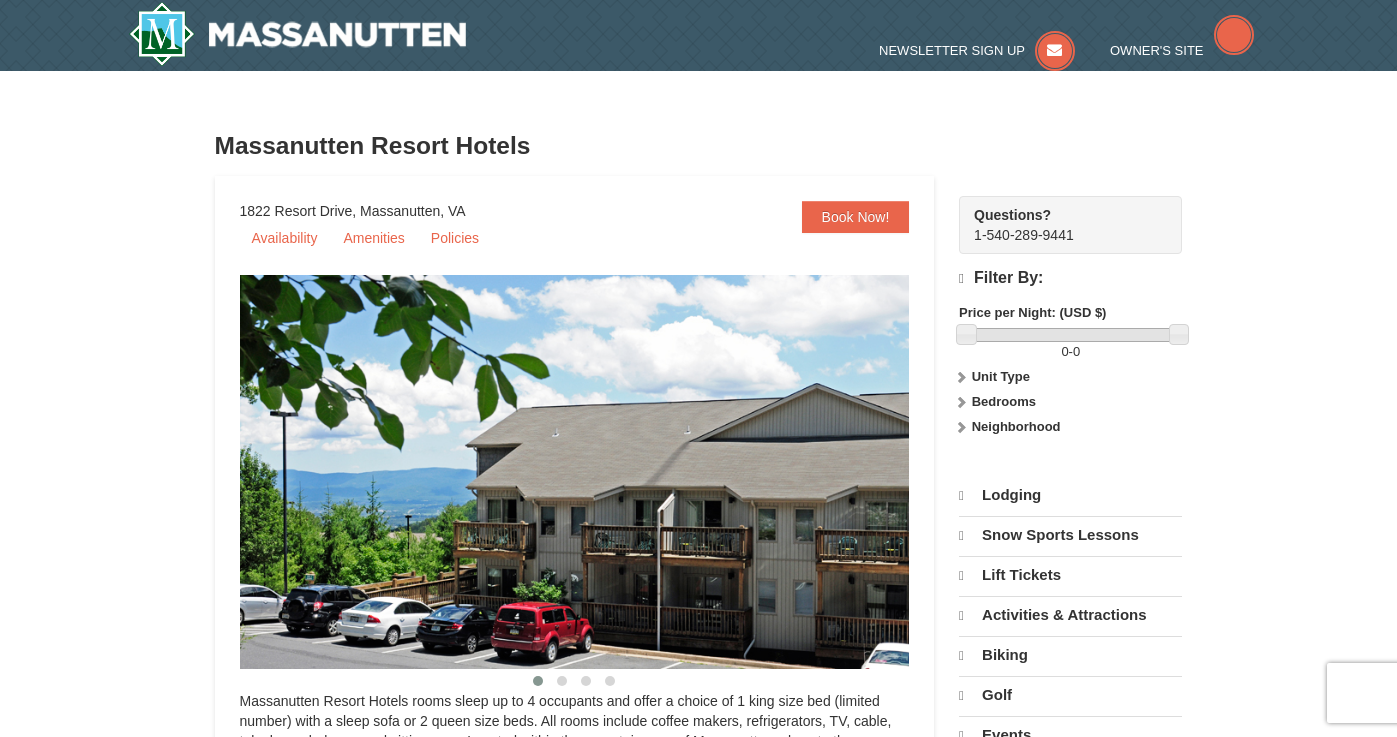 scroll, scrollTop: 0, scrollLeft: 0, axis: both 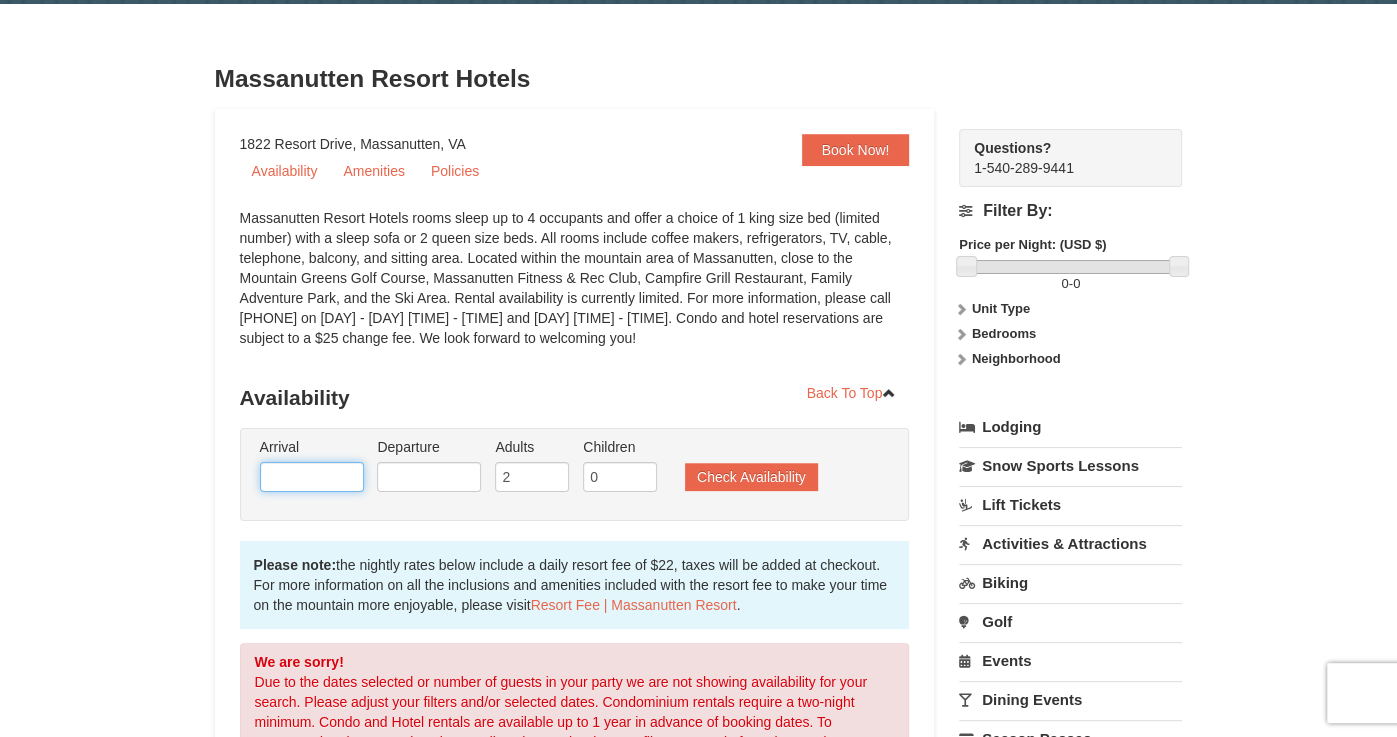 click at bounding box center (312, 477) 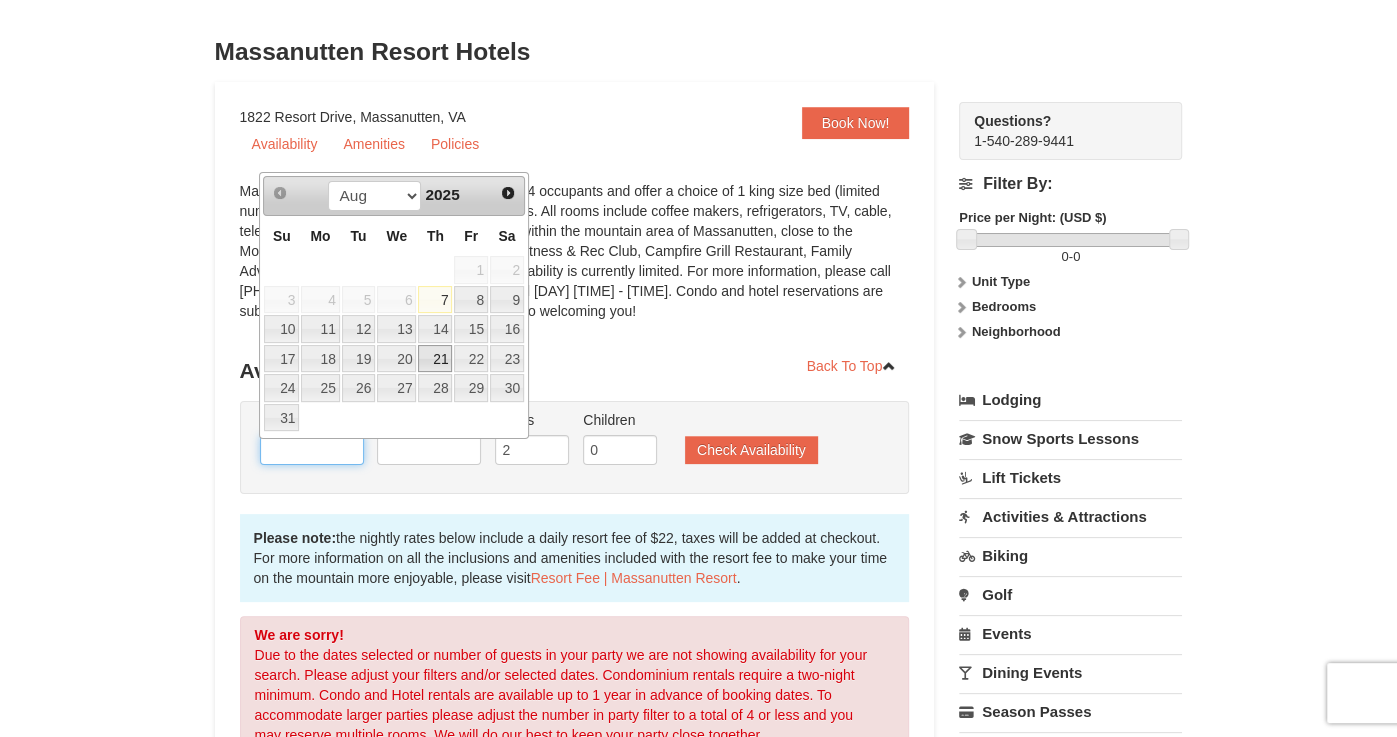scroll, scrollTop: 96, scrollLeft: 0, axis: vertical 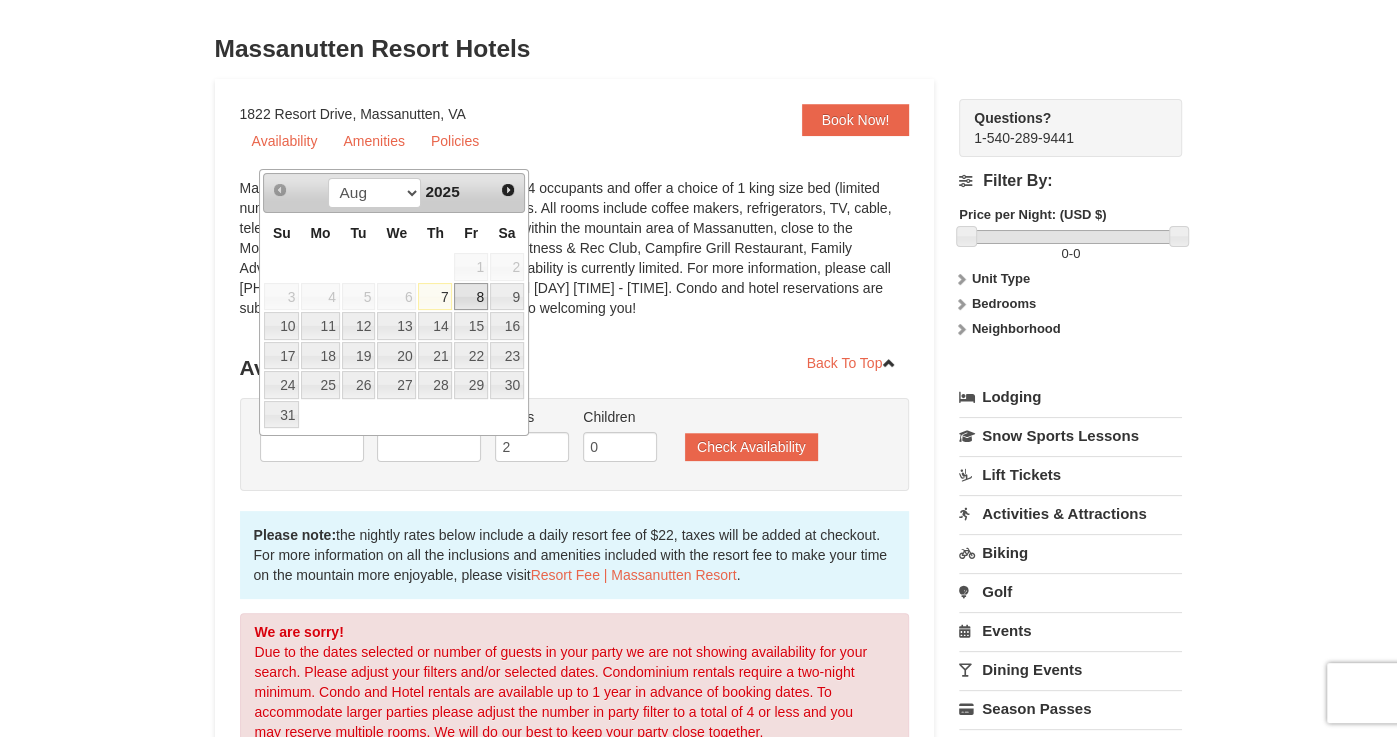 click on "8" at bounding box center (471, 297) 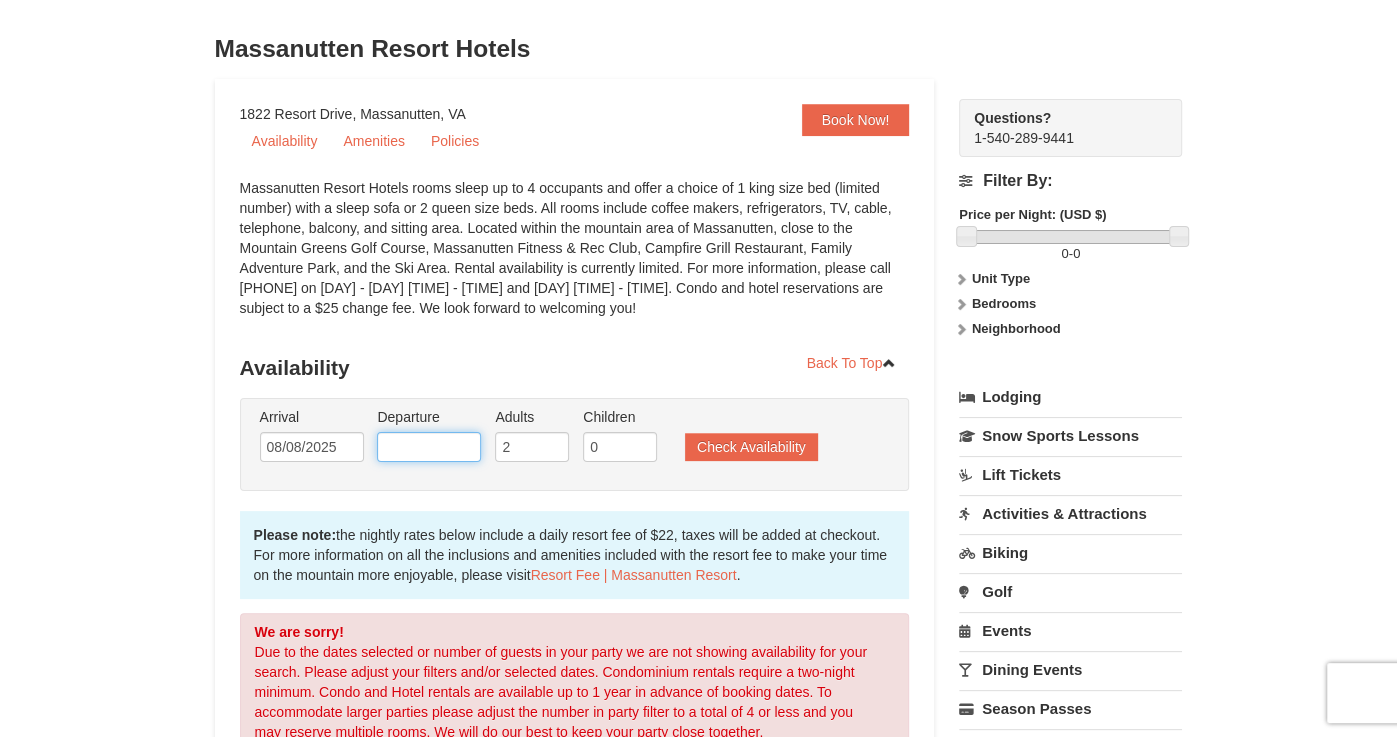 click at bounding box center (429, 447) 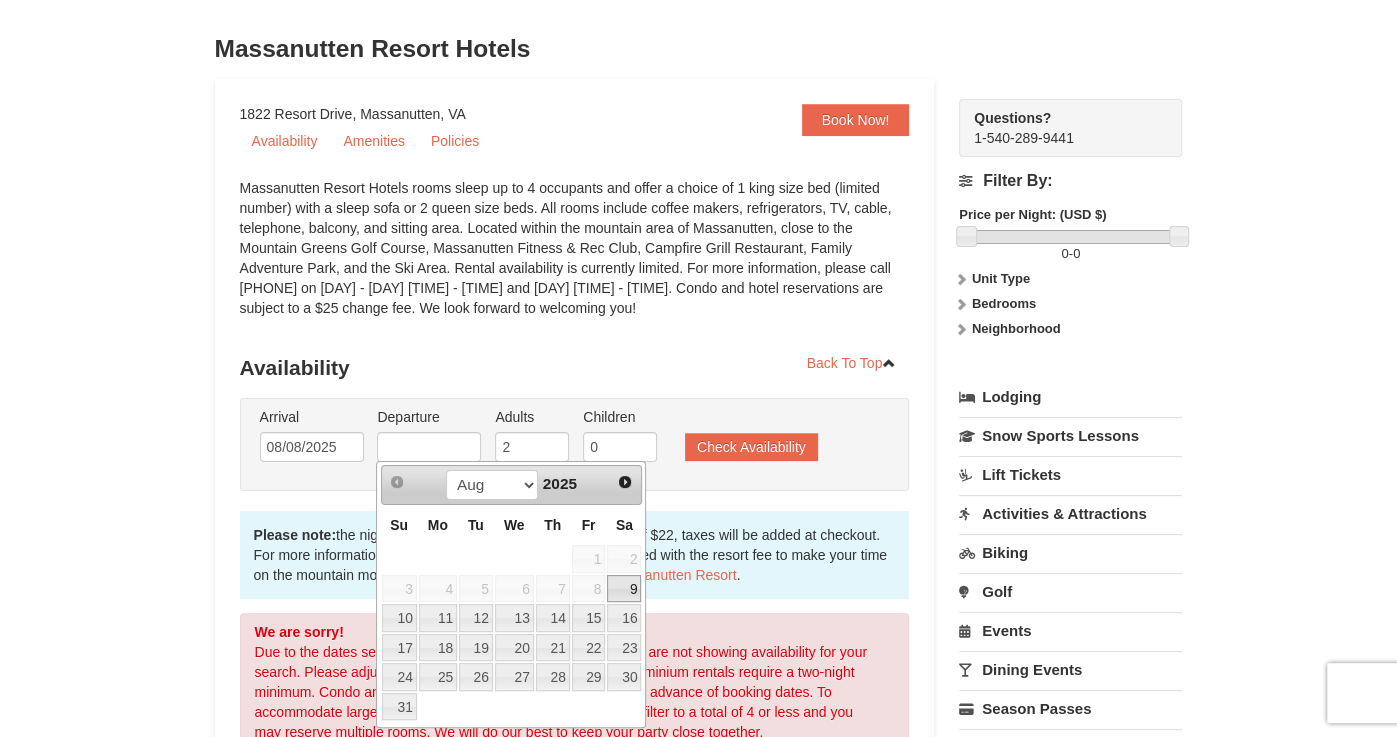 click on "9" at bounding box center [624, 589] 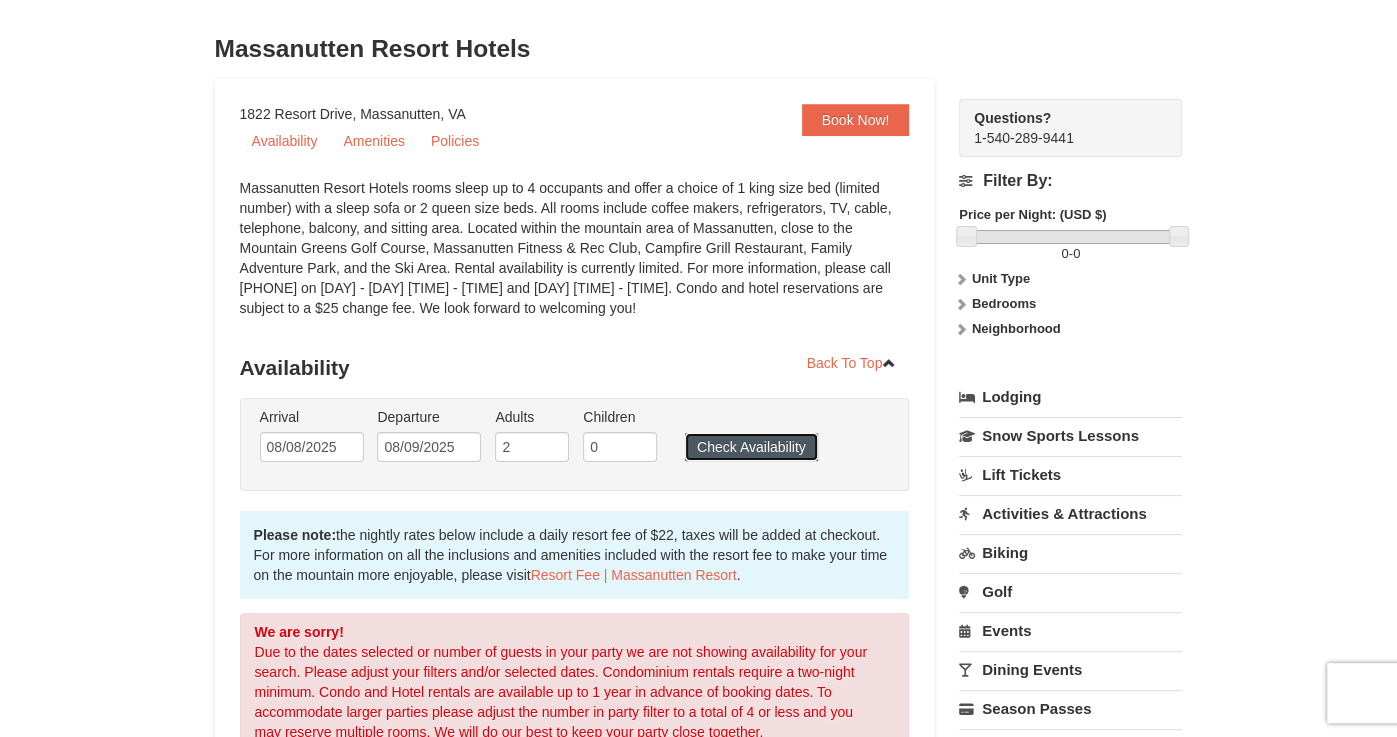 click on "Check Availability" at bounding box center [751, 447] 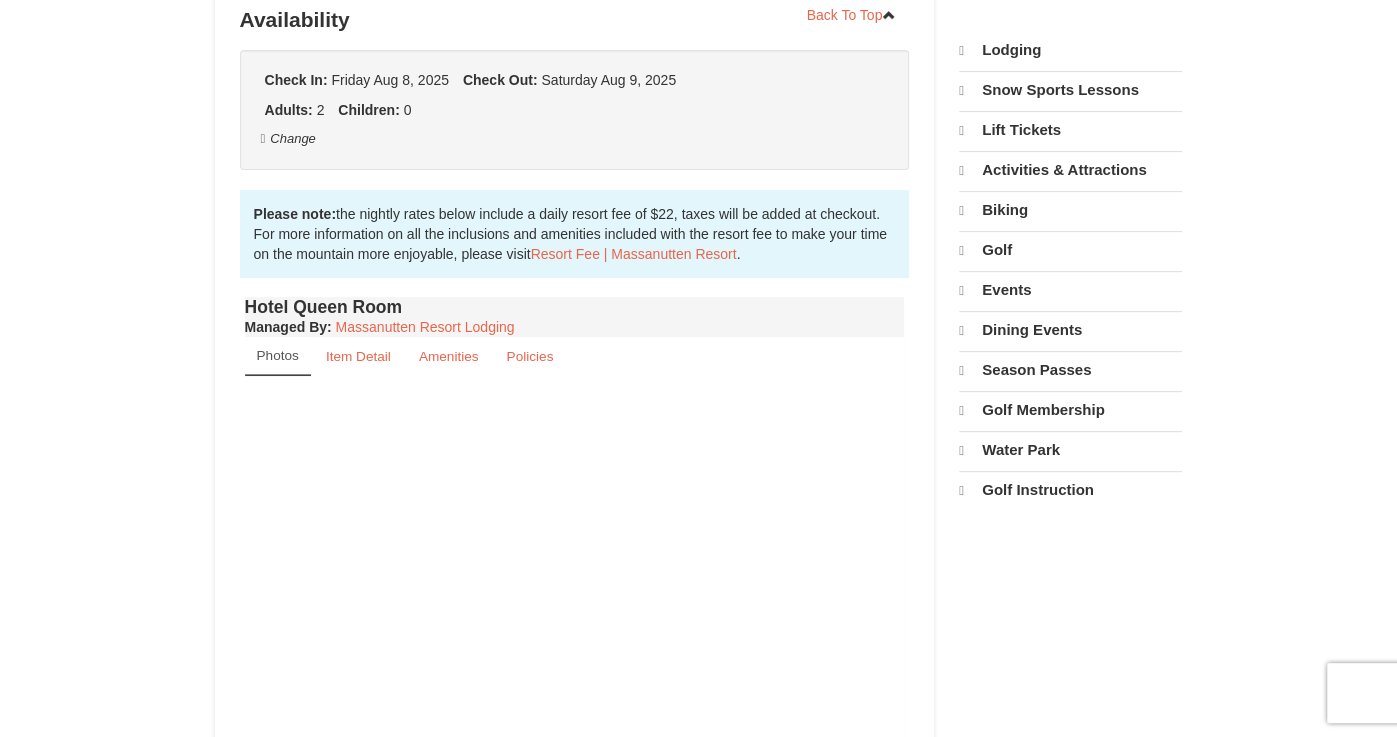 scroll, scrollTop: 445, scrollLeft: 0, axis: vertical 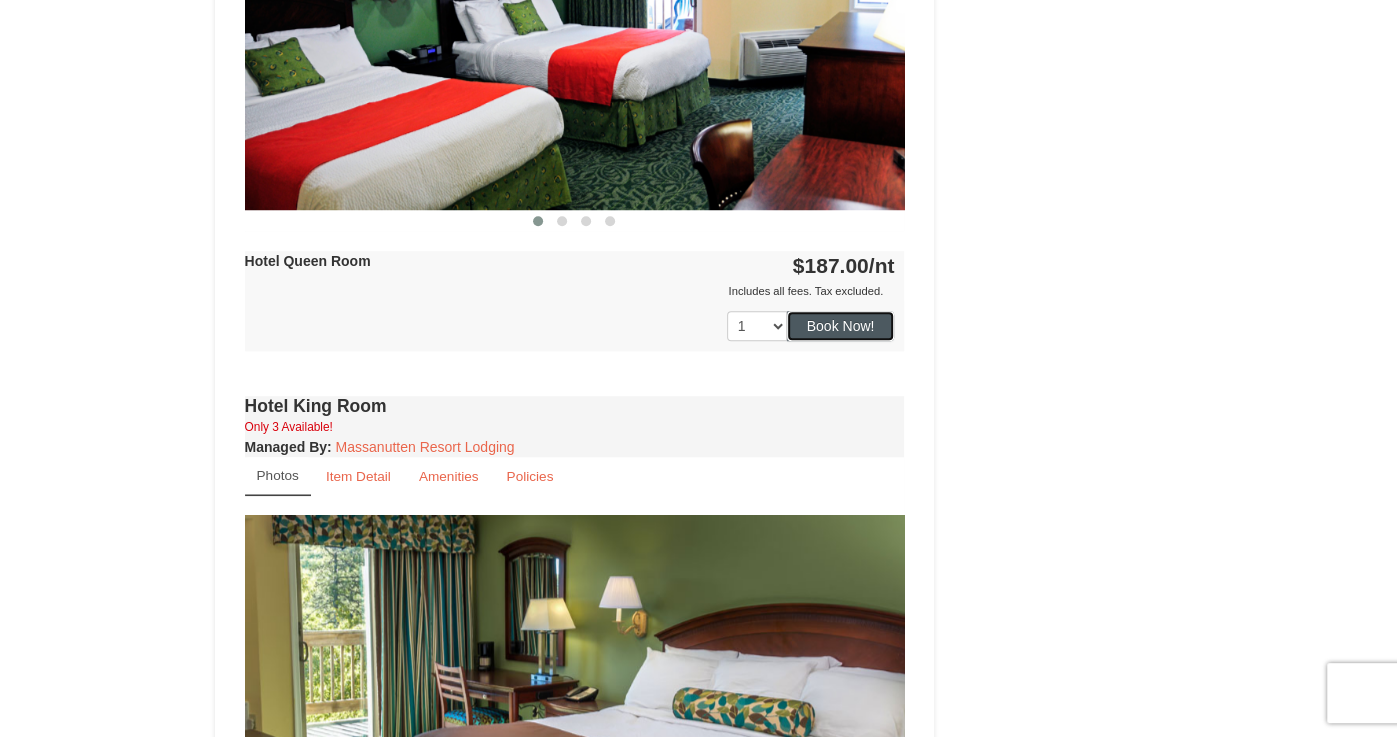 click on "Book Now!" at bounding box center [841, 326] 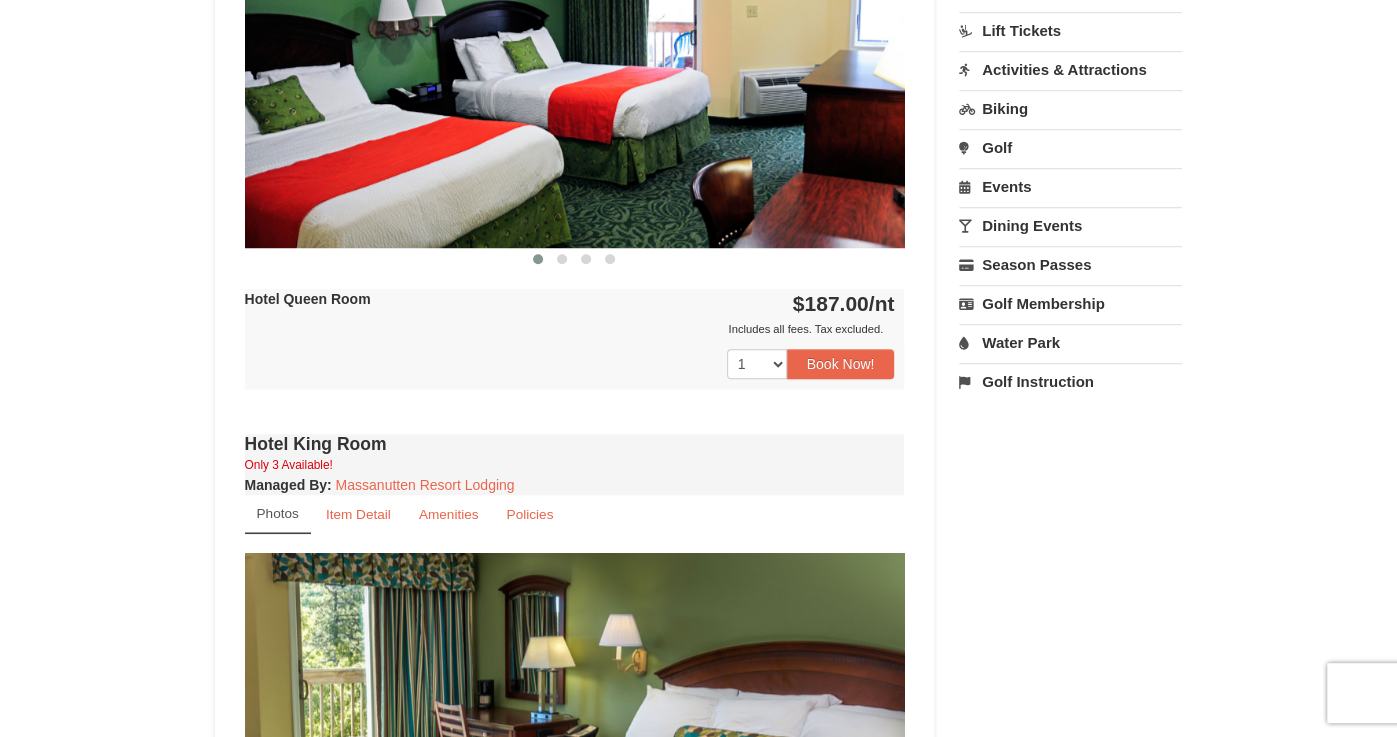 scroll, scrollTop: 961, scrollLeft: 0, axis: vertical 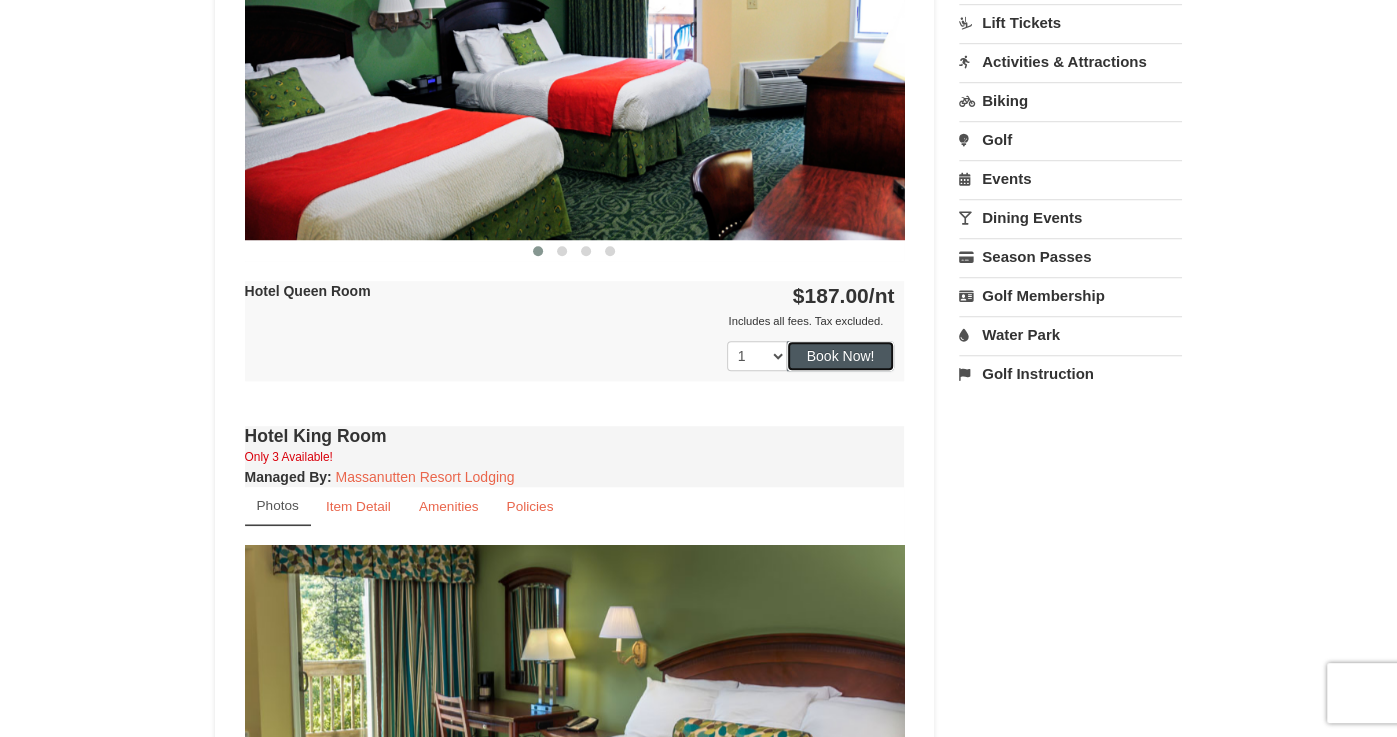 click on "Book Now!" at bounding box center (841, 356) 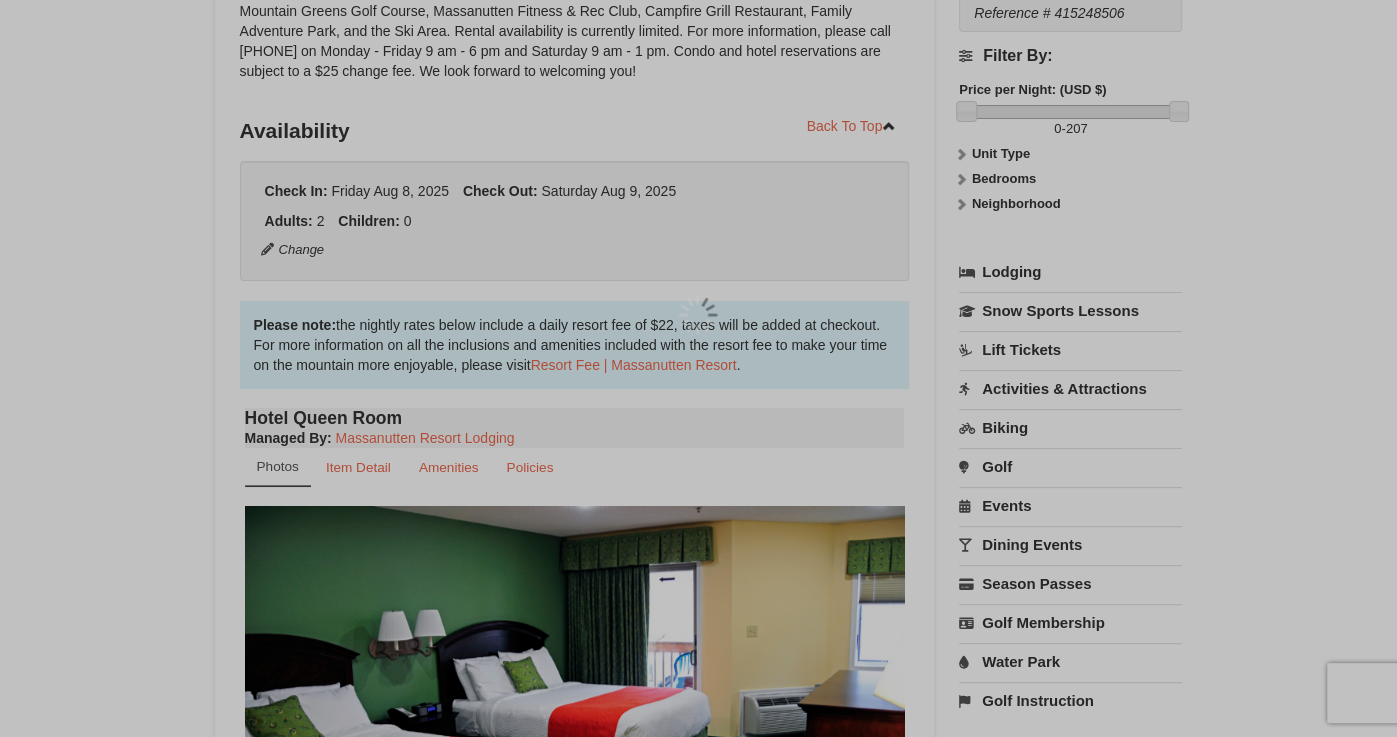 scroll, scrollTop: 175, scrollLeft: 0, axis: vertical 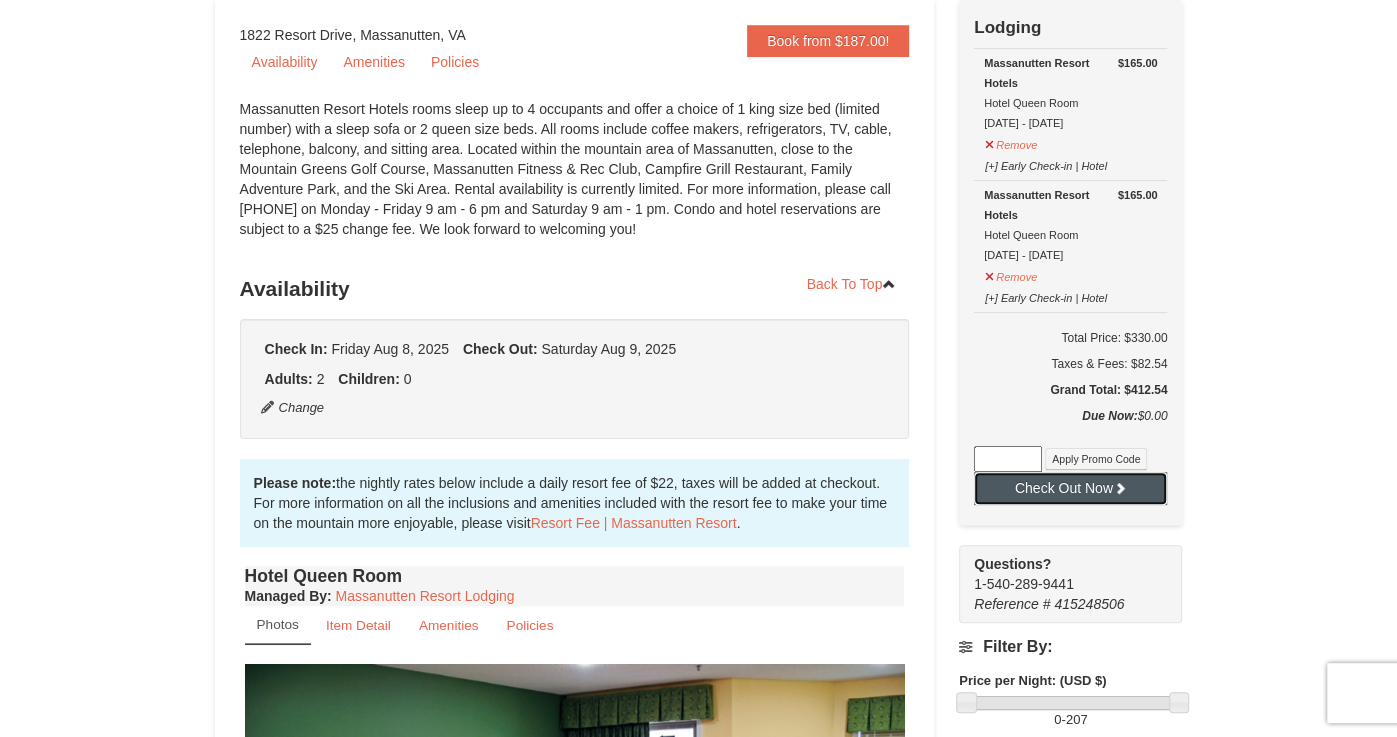 drag, startPoint x: 1118, startPoint y: 481, endPoint x: 1082, endPoint y: 424, distance: 67.41662 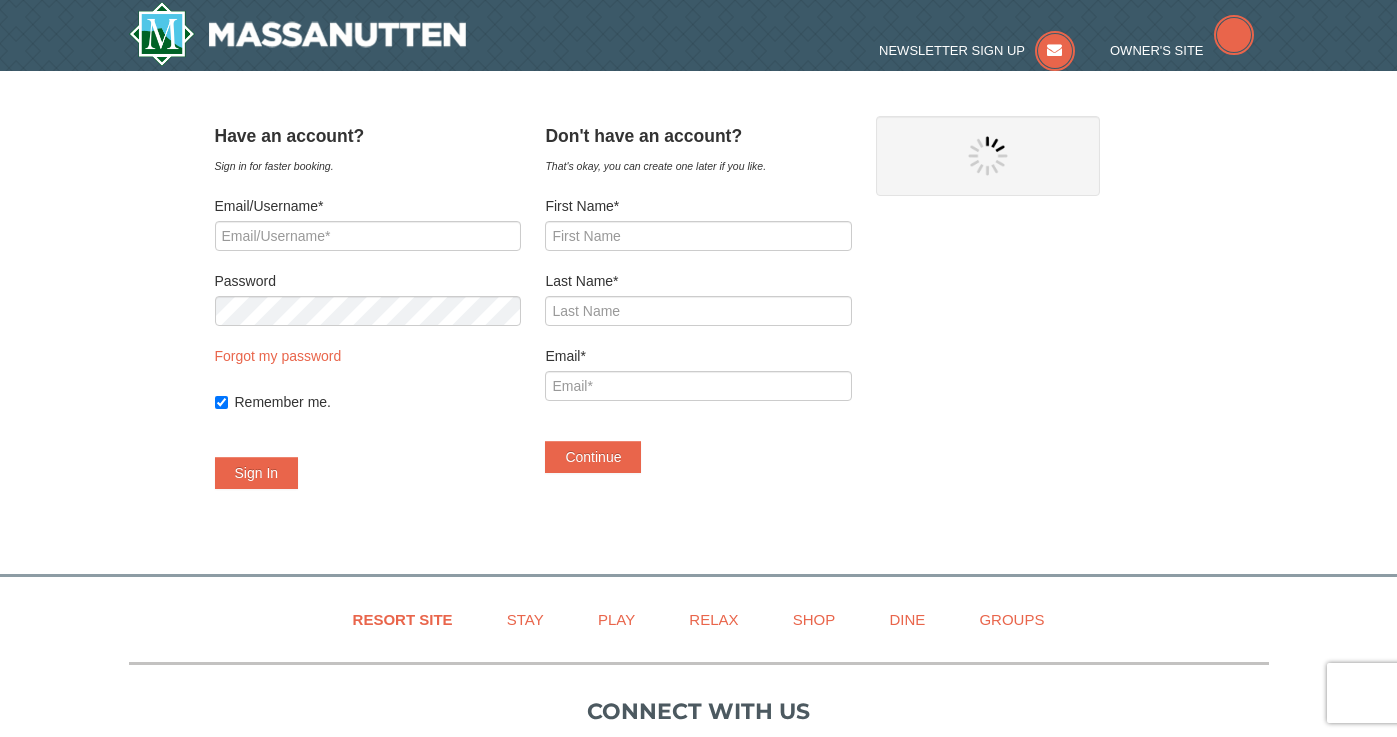 scroll, scrollTop: 0, scrollLeft: 0, axis: both 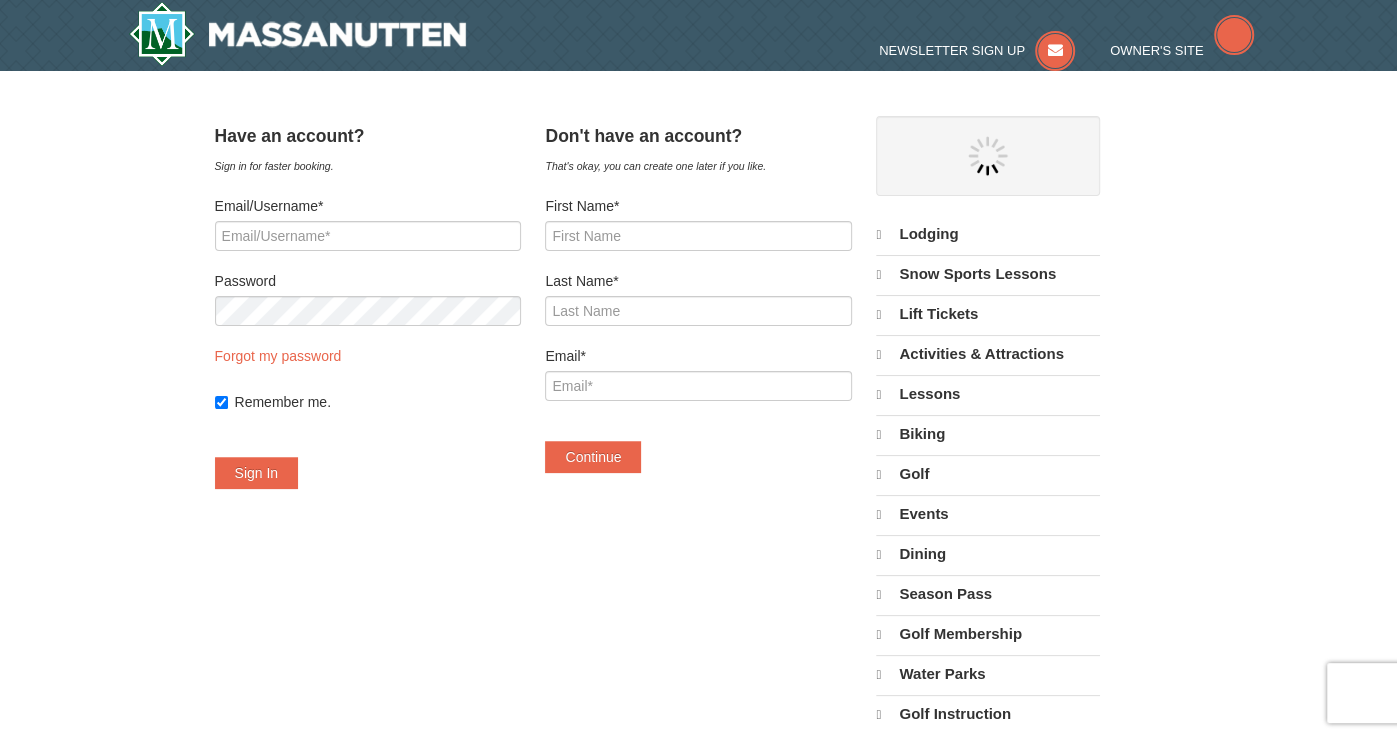 select on "8" 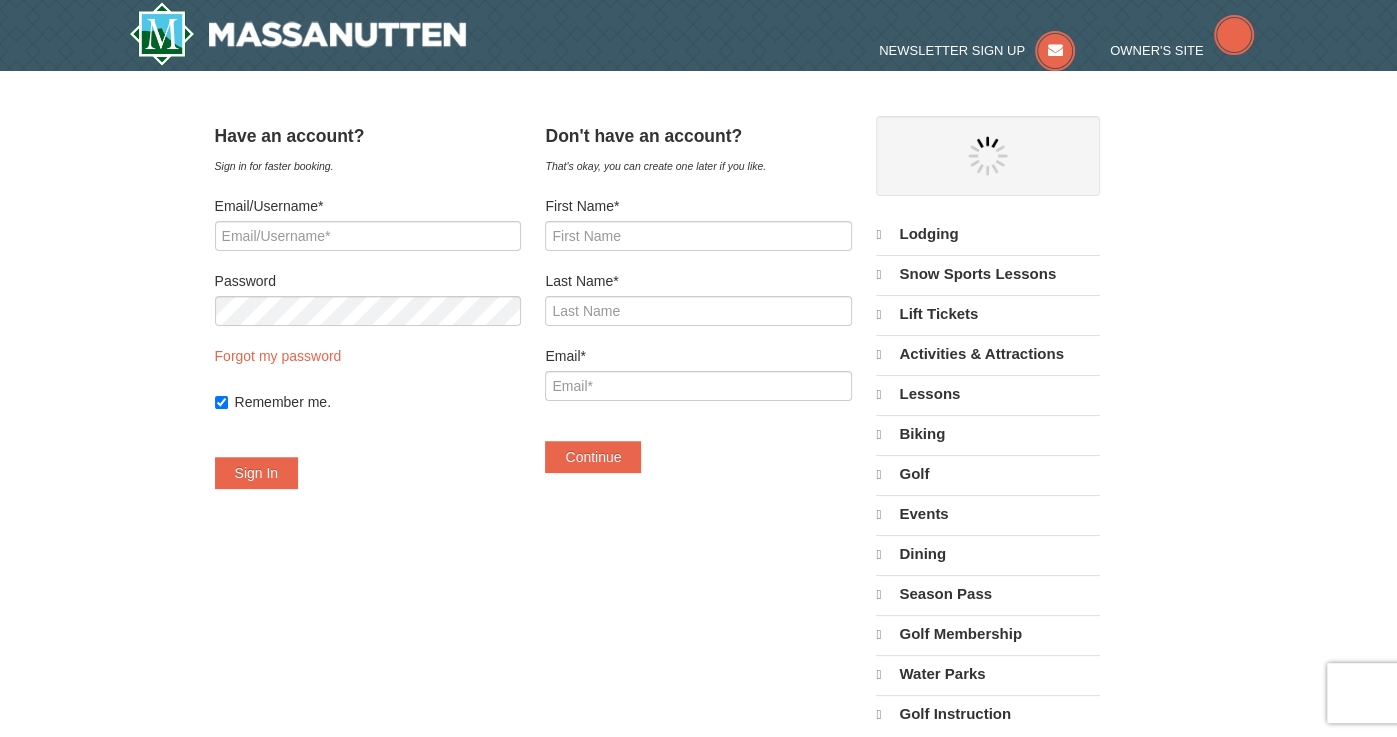 select on "8" 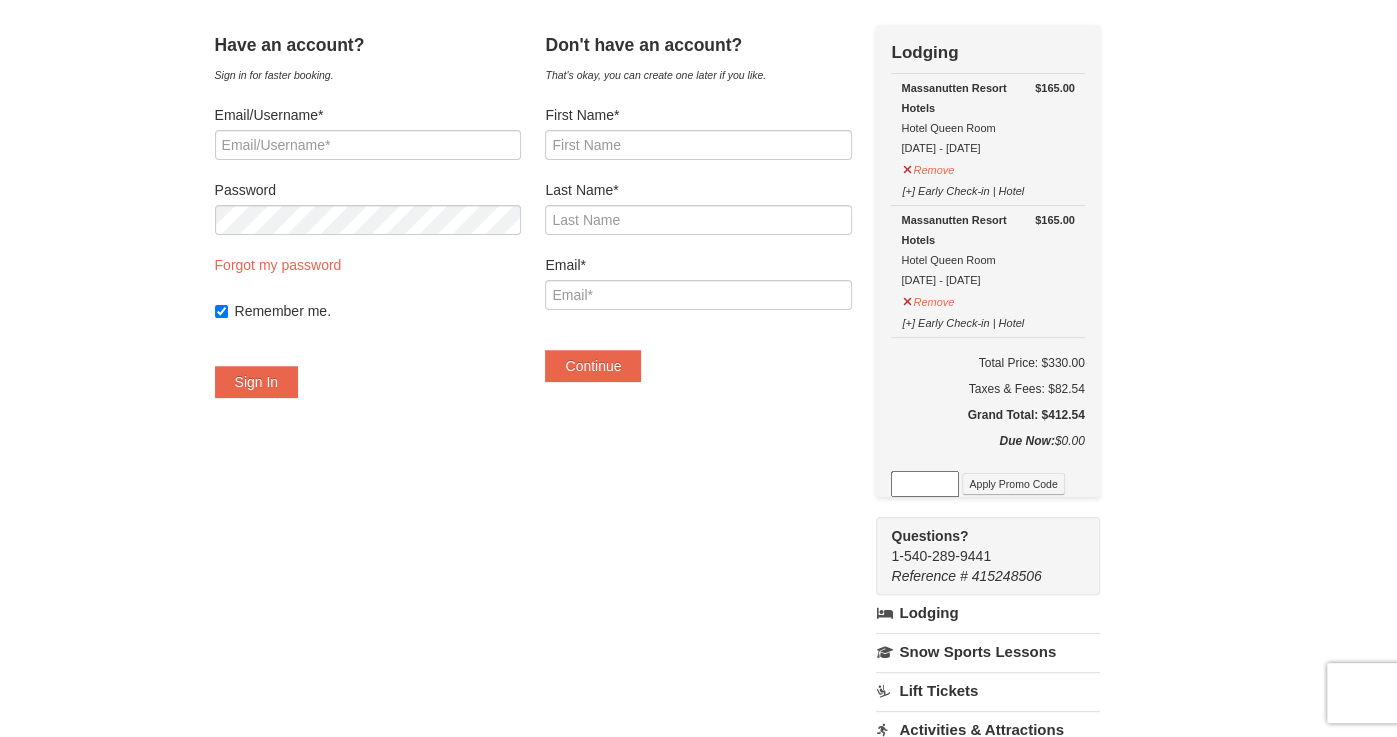 scroll, scrollTop: 106, scrollLeft: 0, axis: vertical 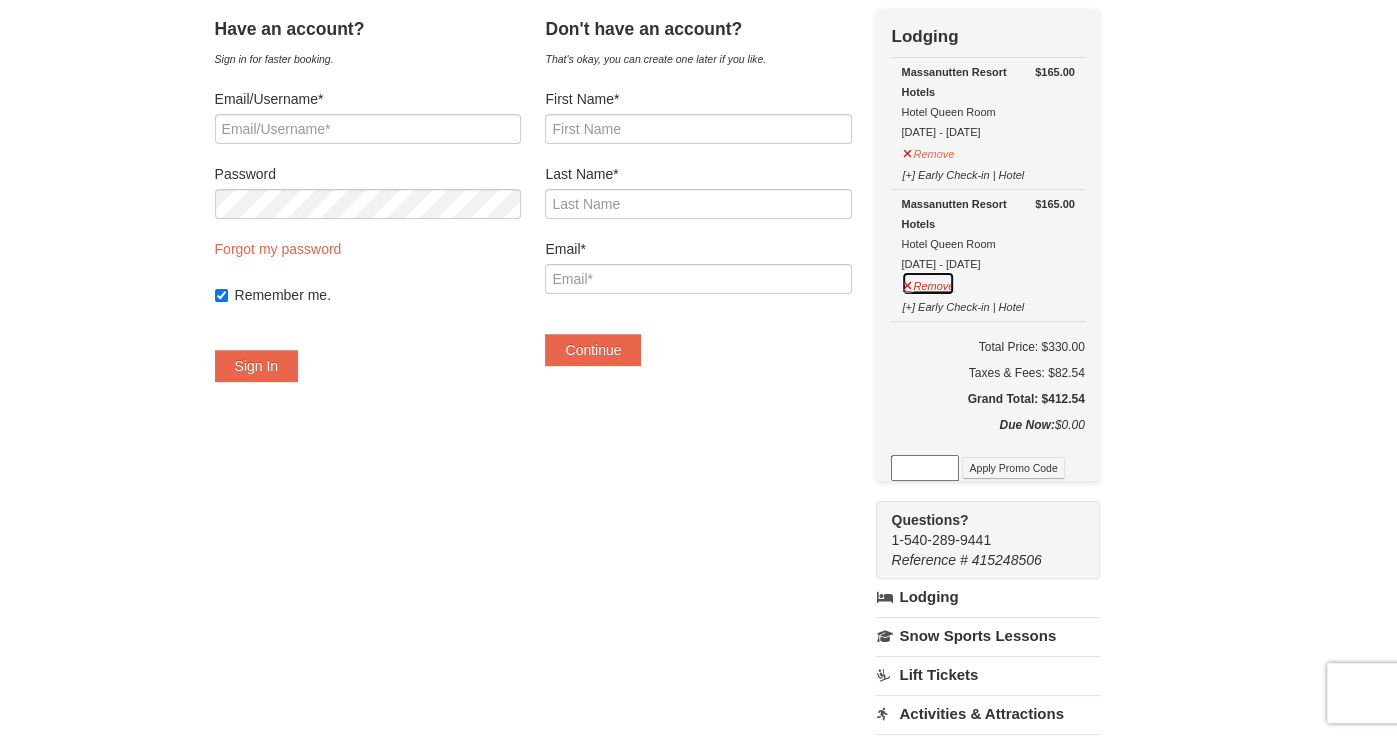 click on "Remove" at bounding box center (928, 283) 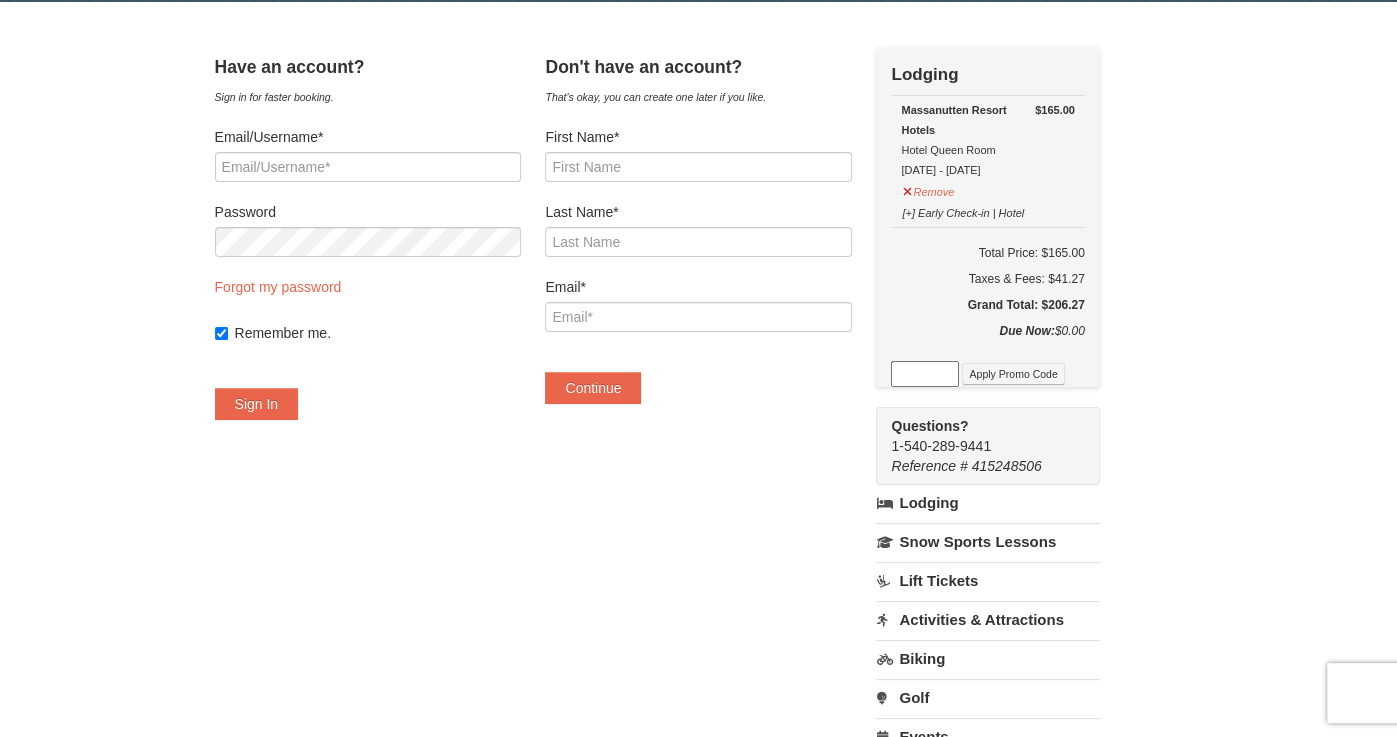 scroll, scrollTop: 66, scrollLeft: 0, axis: vertical 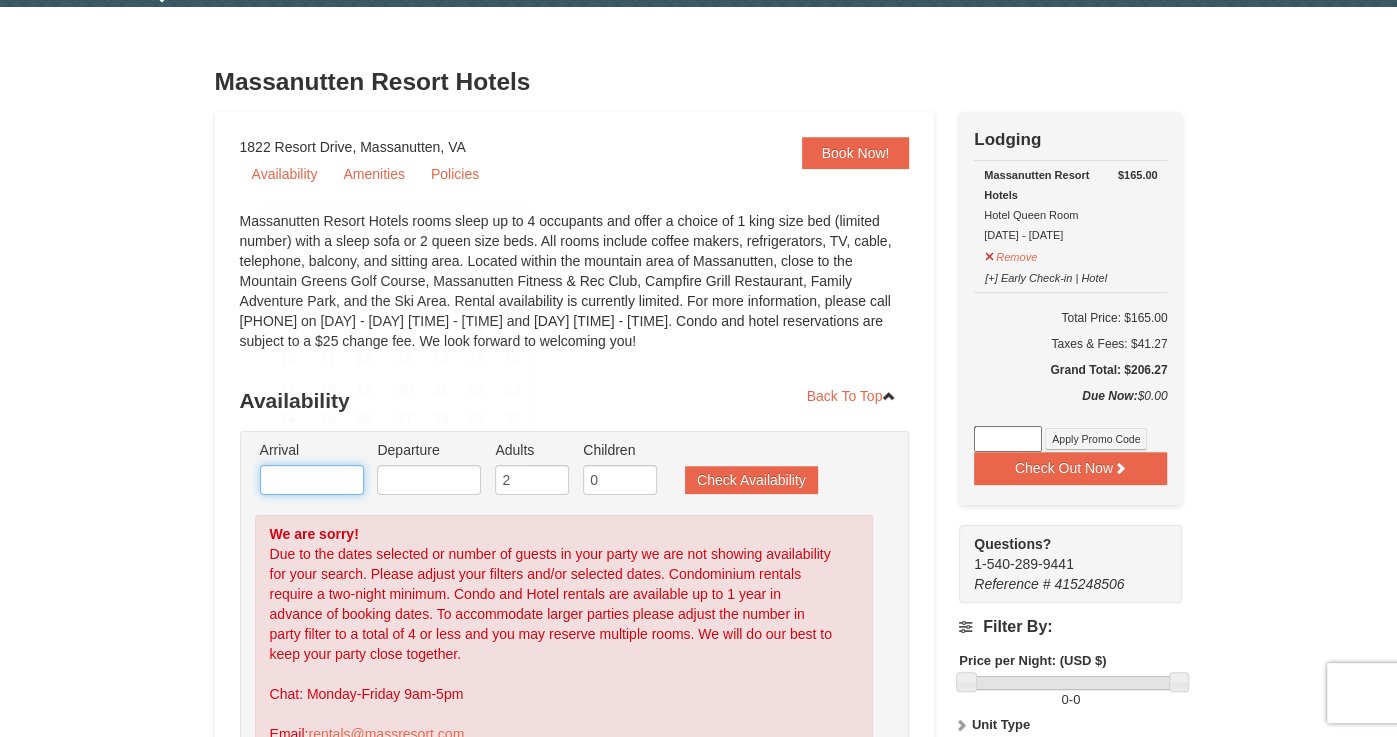 click at bounding box center (312, 480) 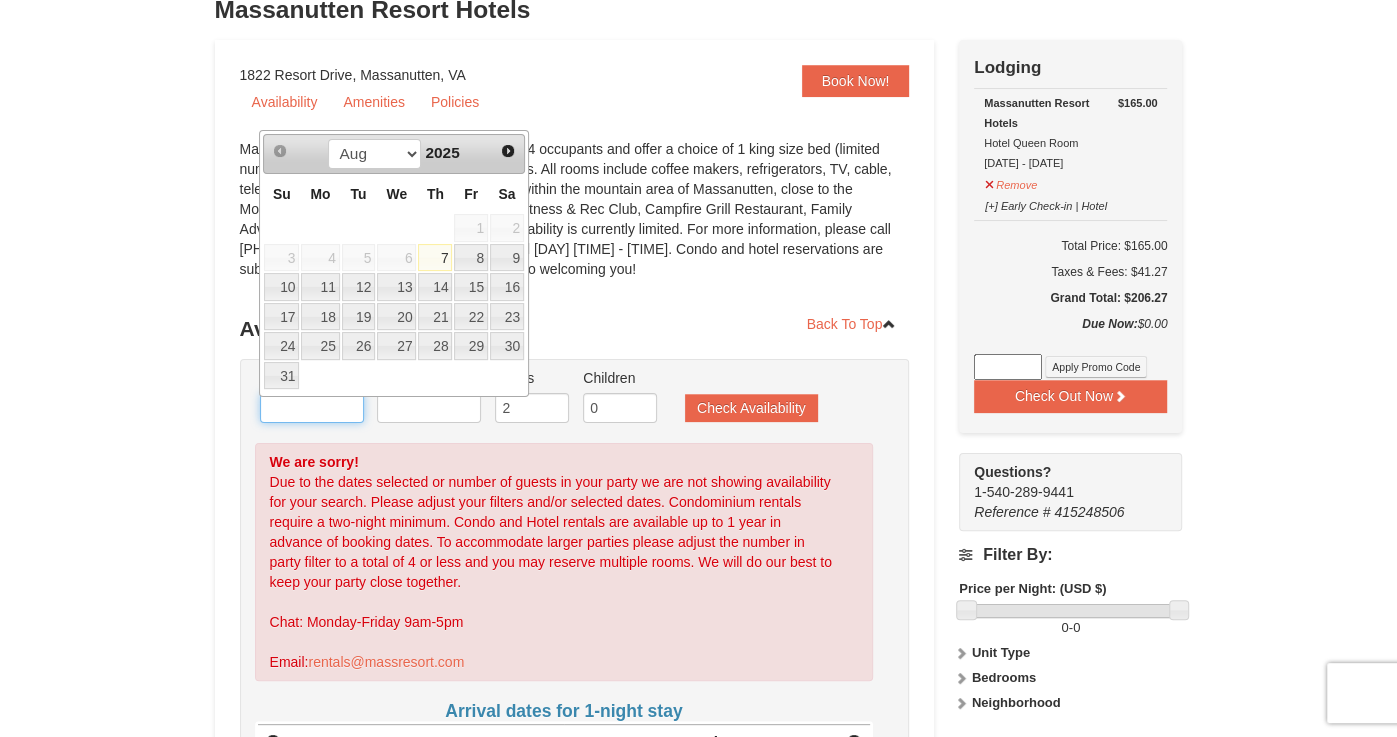 scroll, scrollTop: 162, scrollLeft: 0, axis: vertical 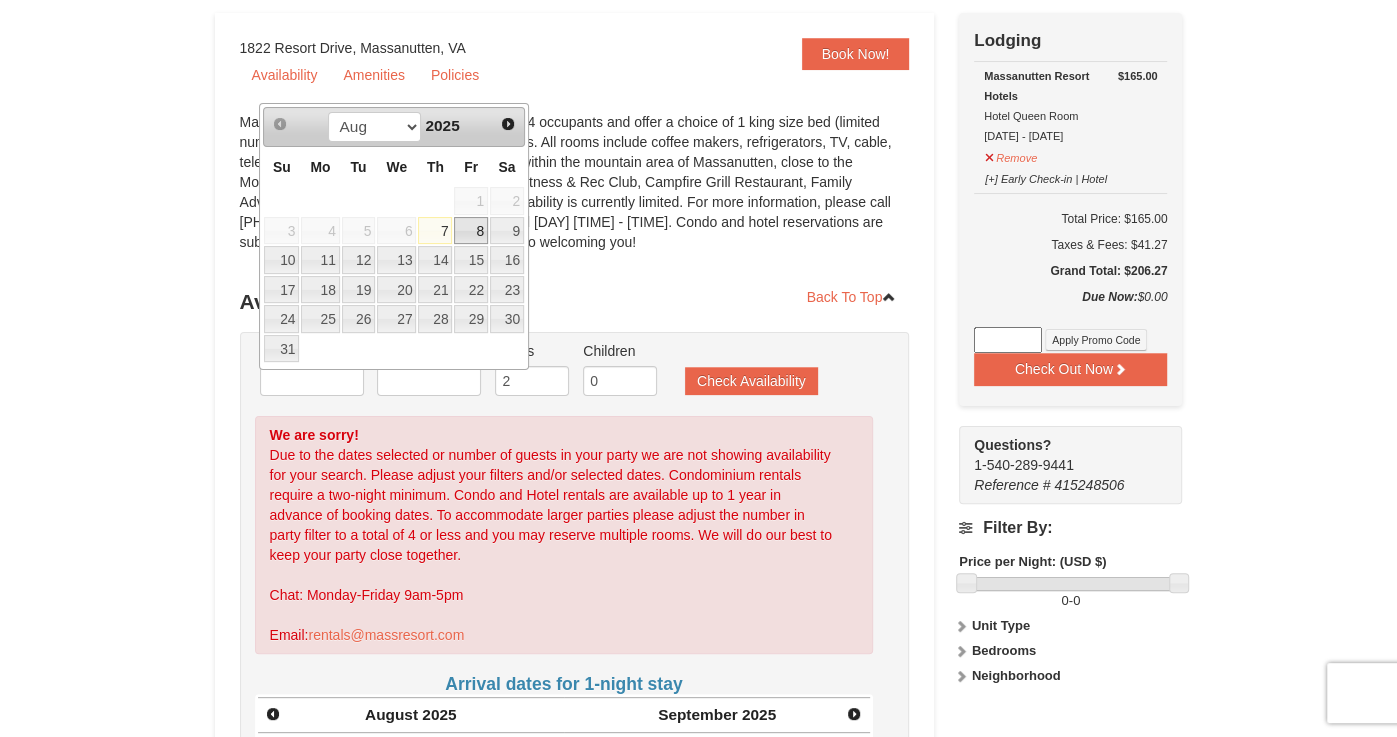click on "8" at bounding box center [471, 231] 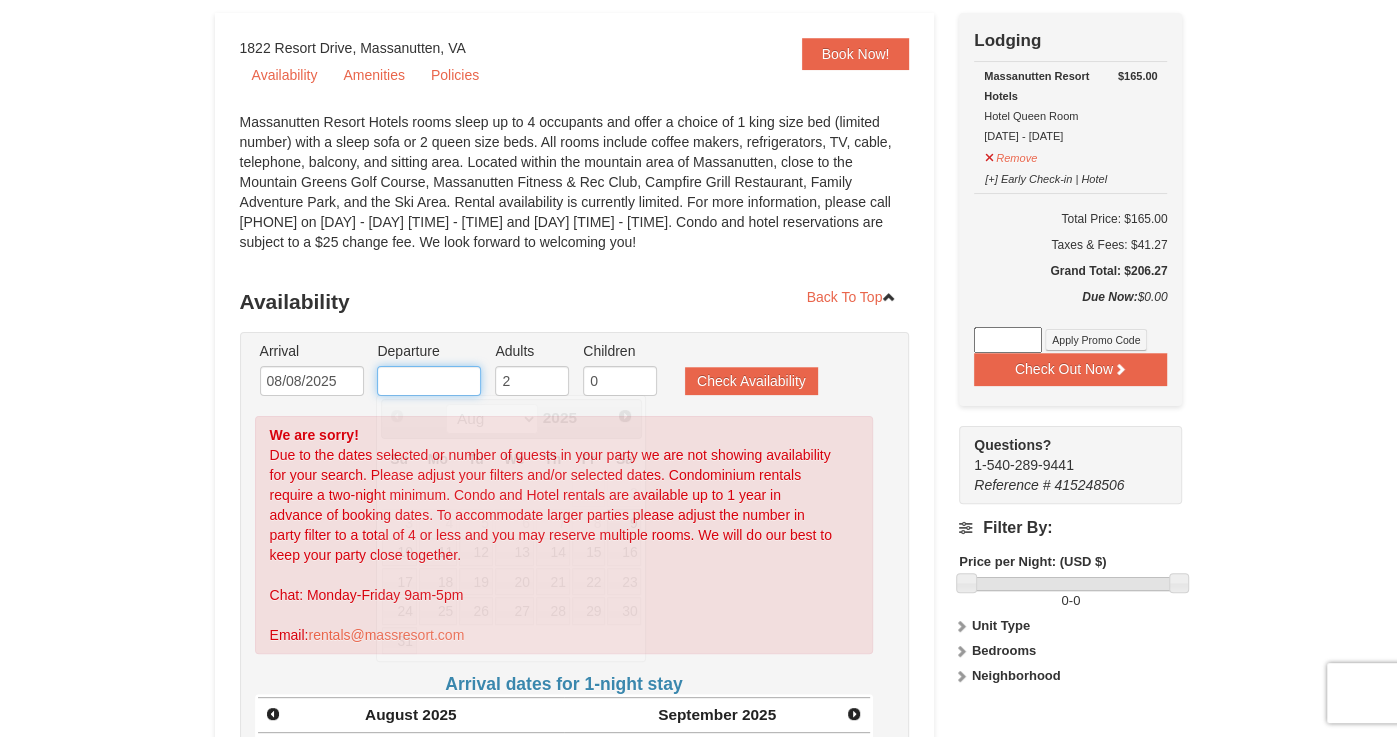 click at bounding box center (429, 381) 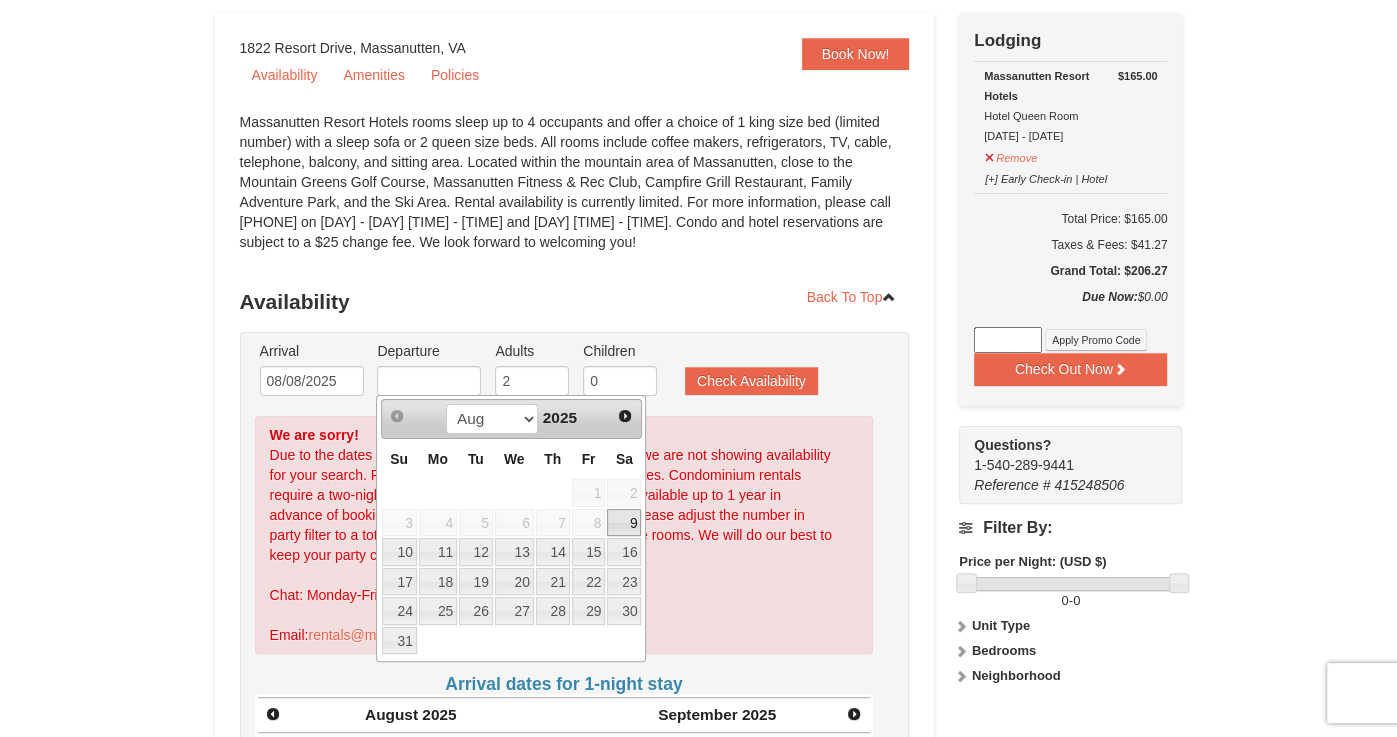 click on "9" at bounding box center [624, 523] 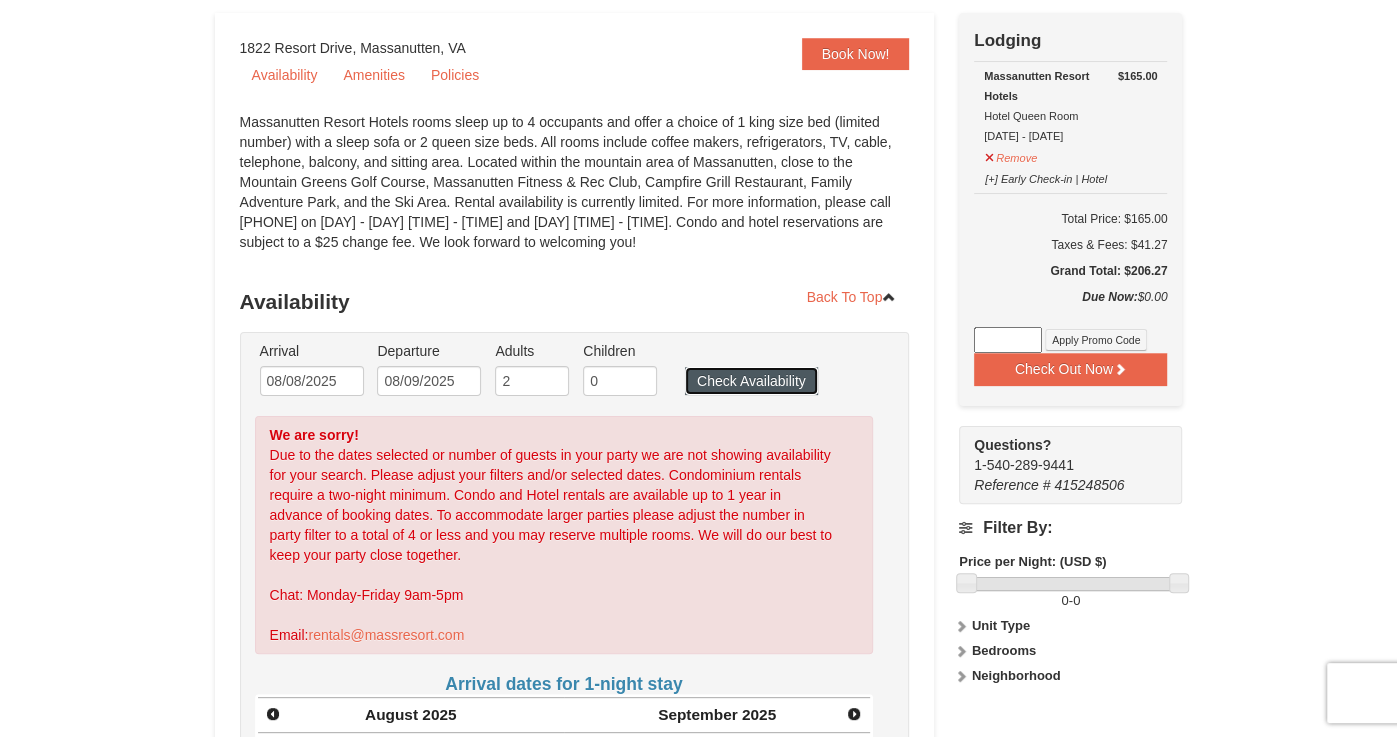 click on "Check Availability" at bounding box center [751, 381] 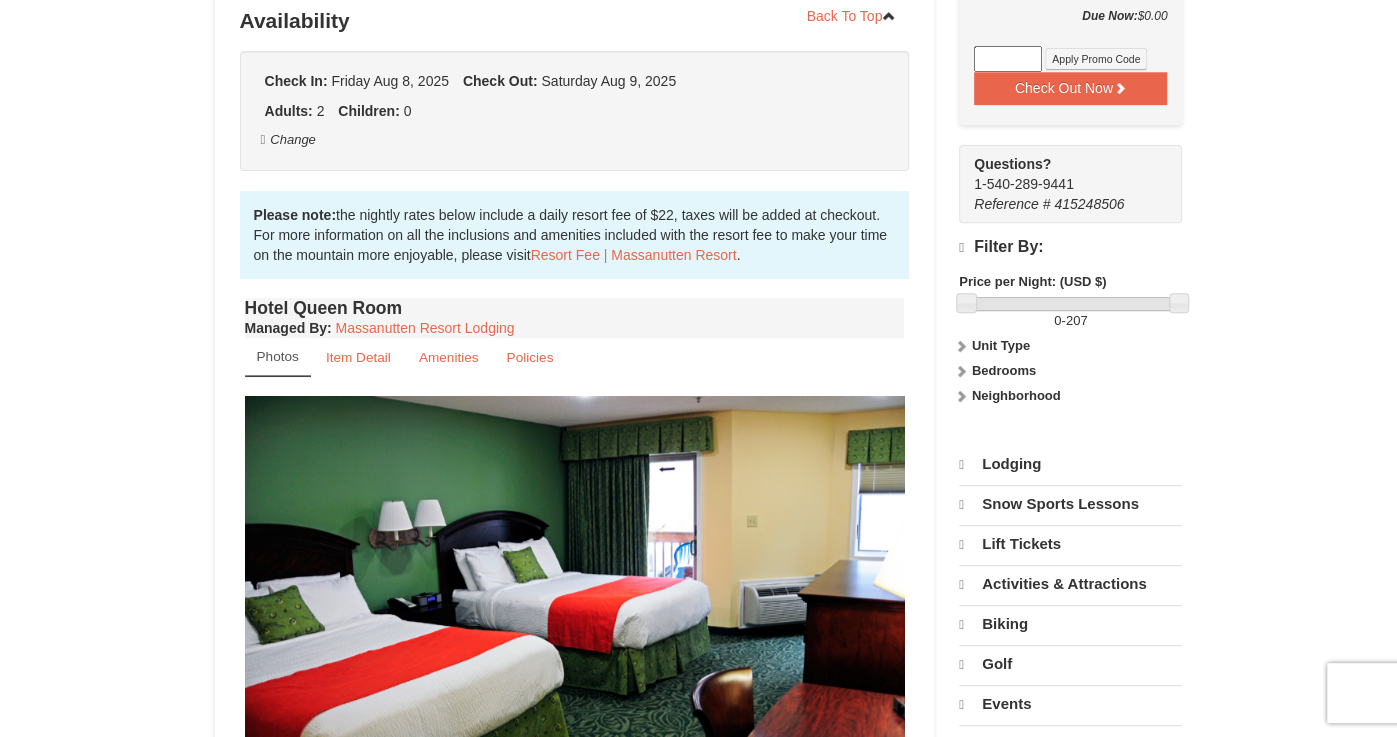scroll, scrollTop: 0, scrollLeft: 0, axis: both 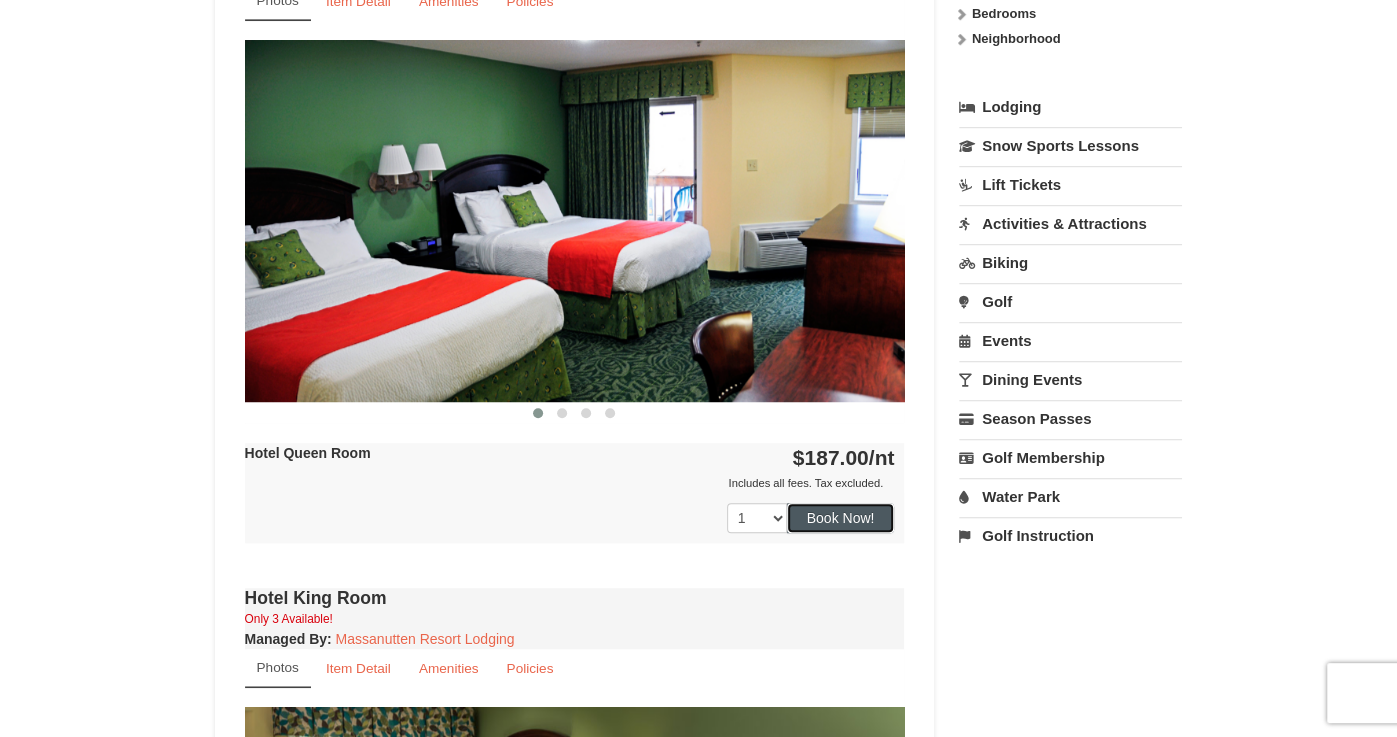 click on "Book Now!" at bounding box center (841, 518) 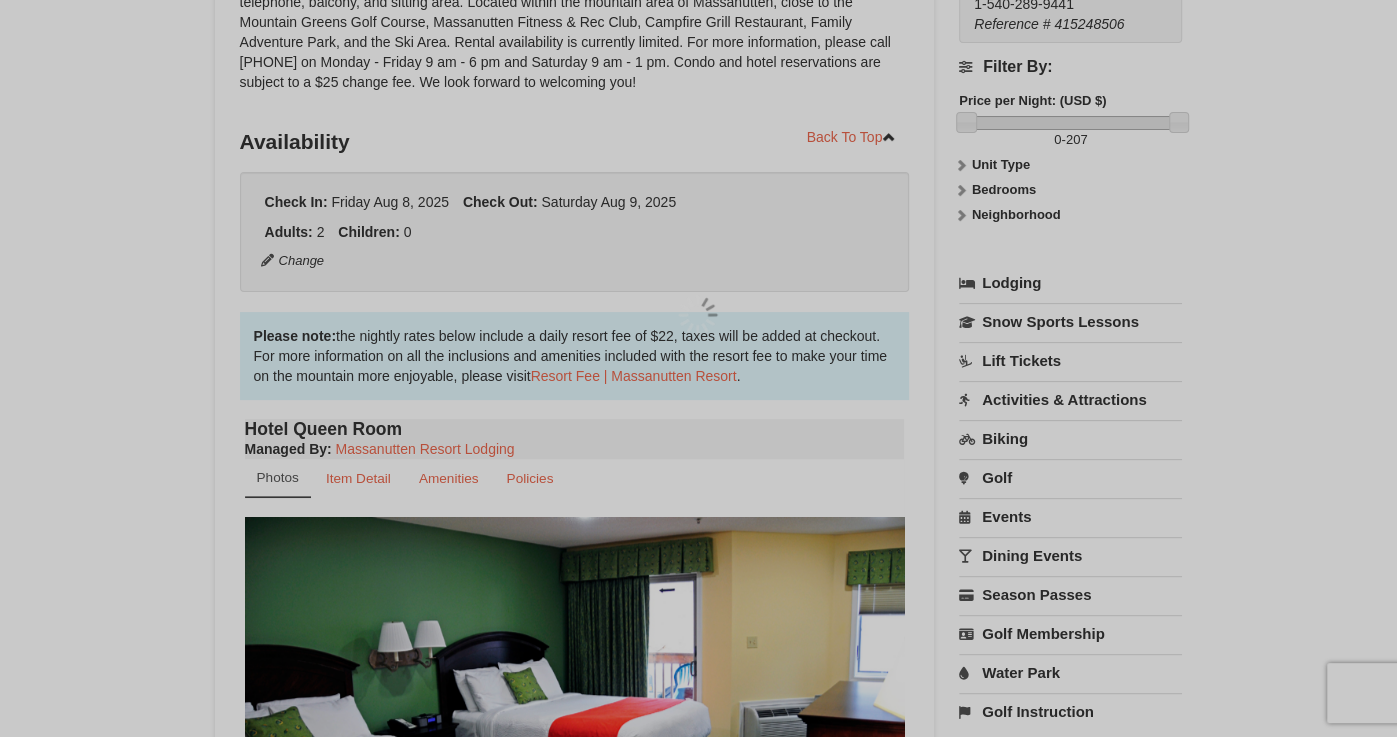 scroll, scrollTop: 175, scrollLeft: 0, axis: vertical 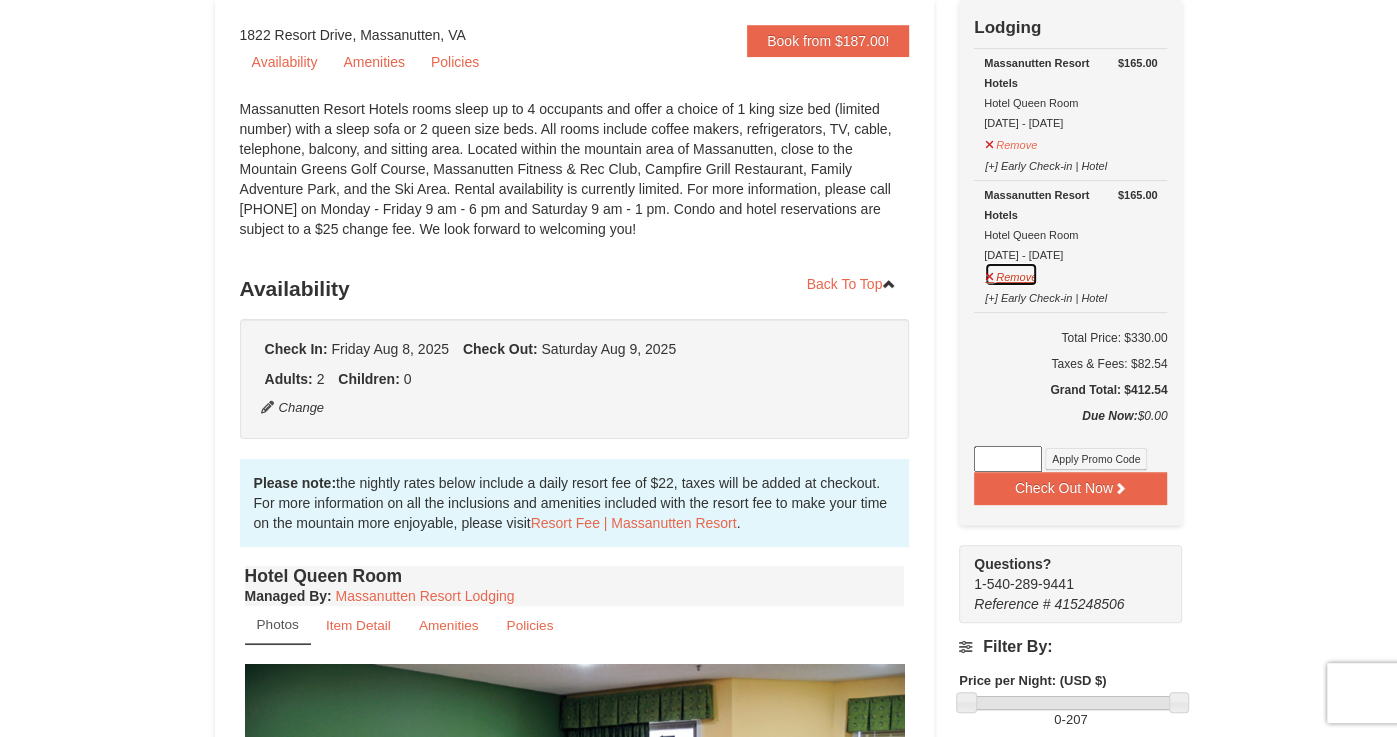 click on "Remove" at bounding box center [1011, 274] 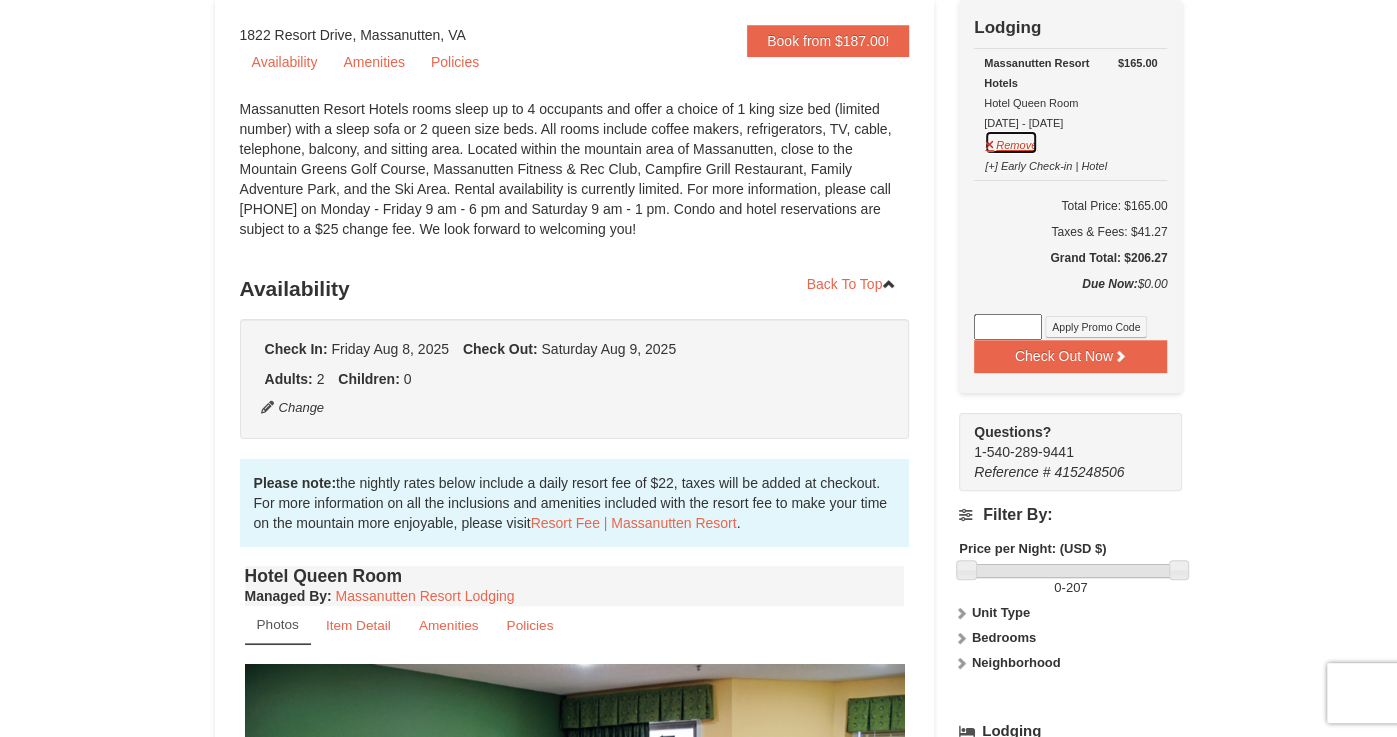 click on "Remove" at bounding box center (1011, 142) 